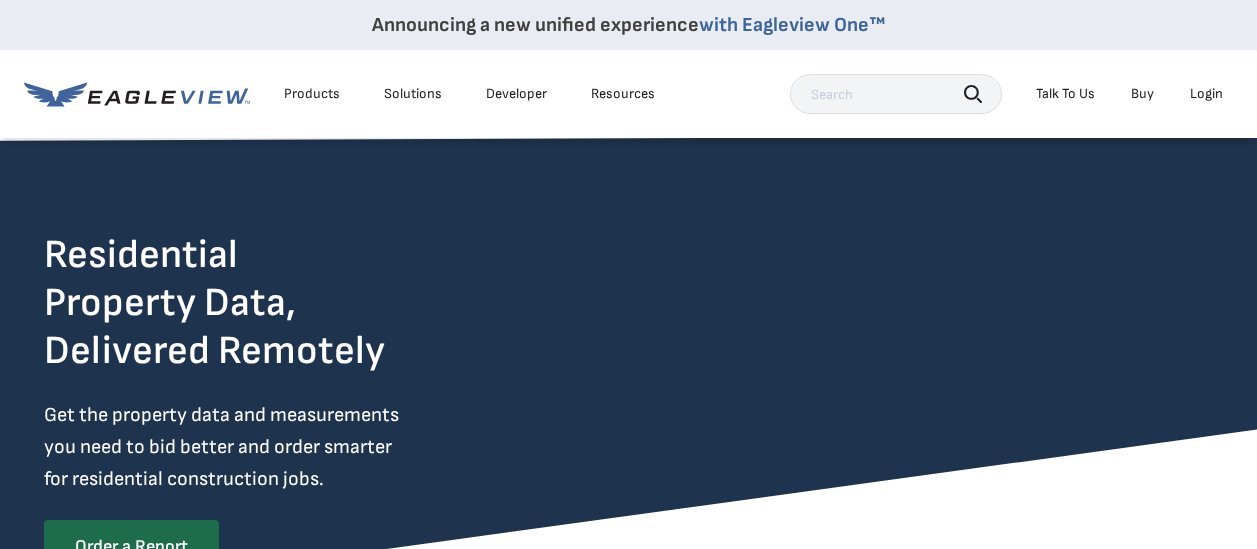 scroll, scrollTop: 0, scrollLeft: 0, axis: both 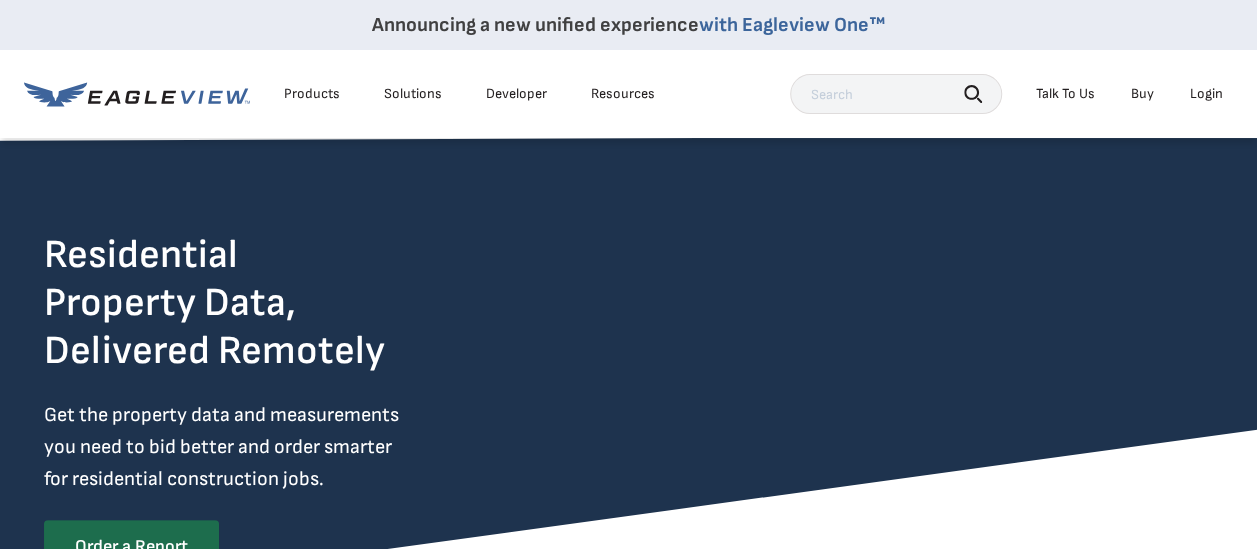 click on "Login" at bounding box center [1206, 94] 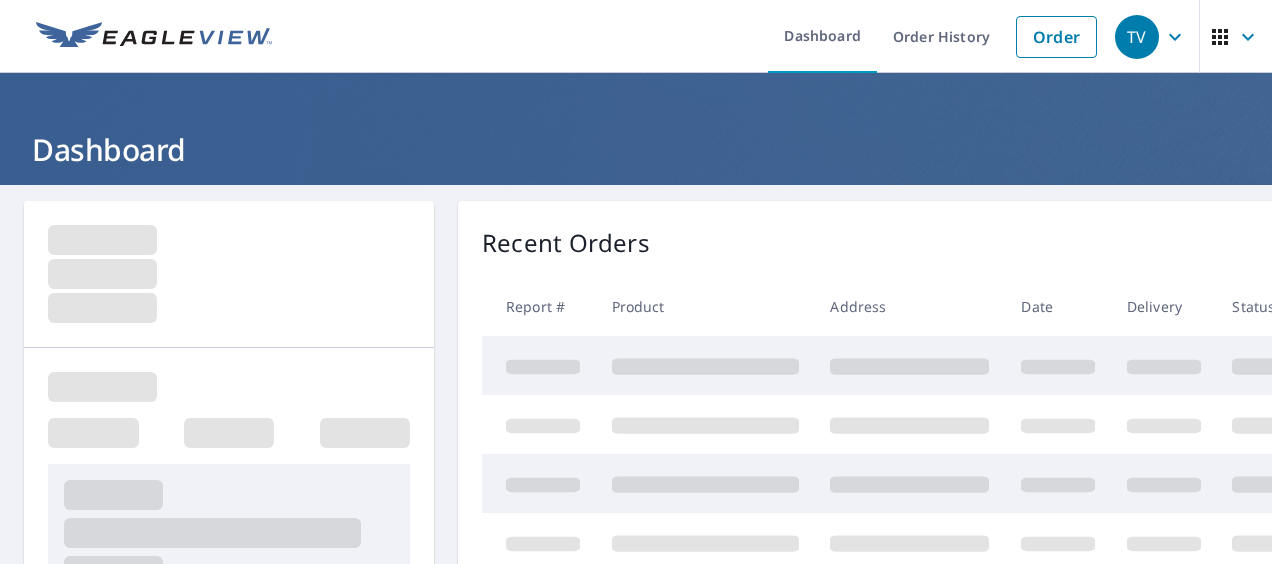 scroll, scrollTop: 0, scrollLeft: 0, axis: both 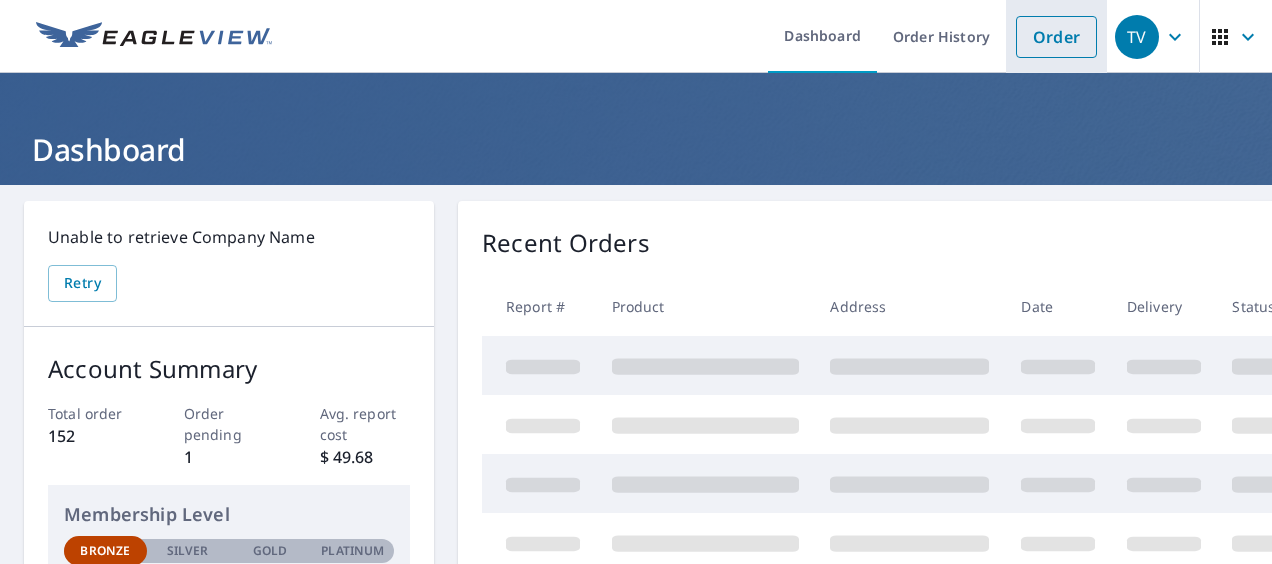 click on "Order" at bounding box center (1056, 37) 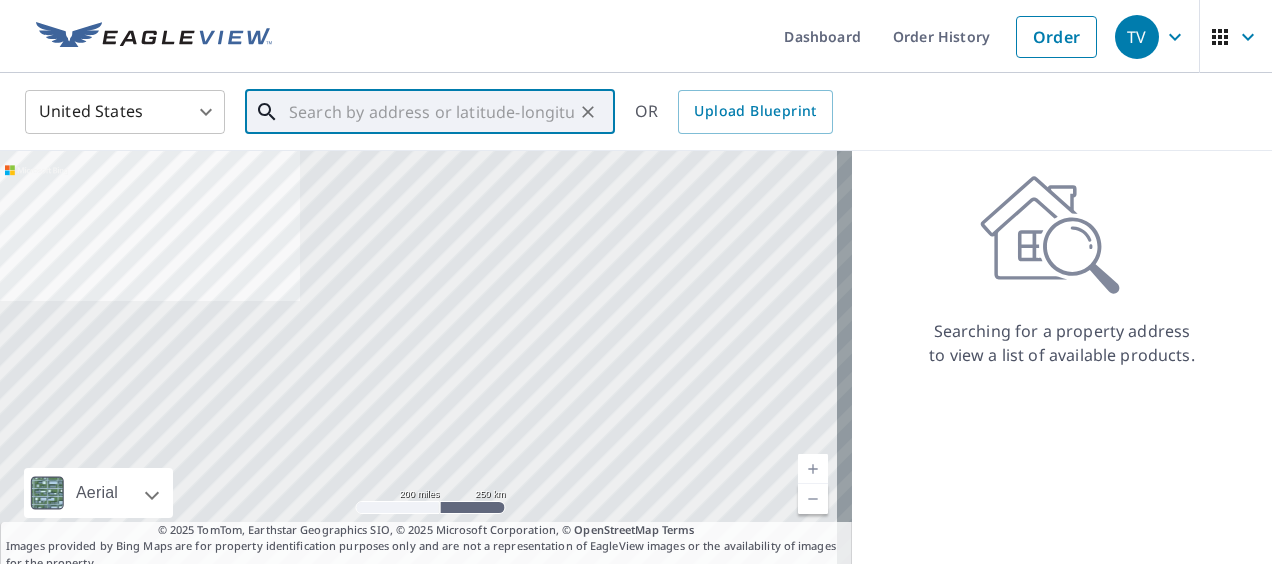 click at bounding box center (431, 112) 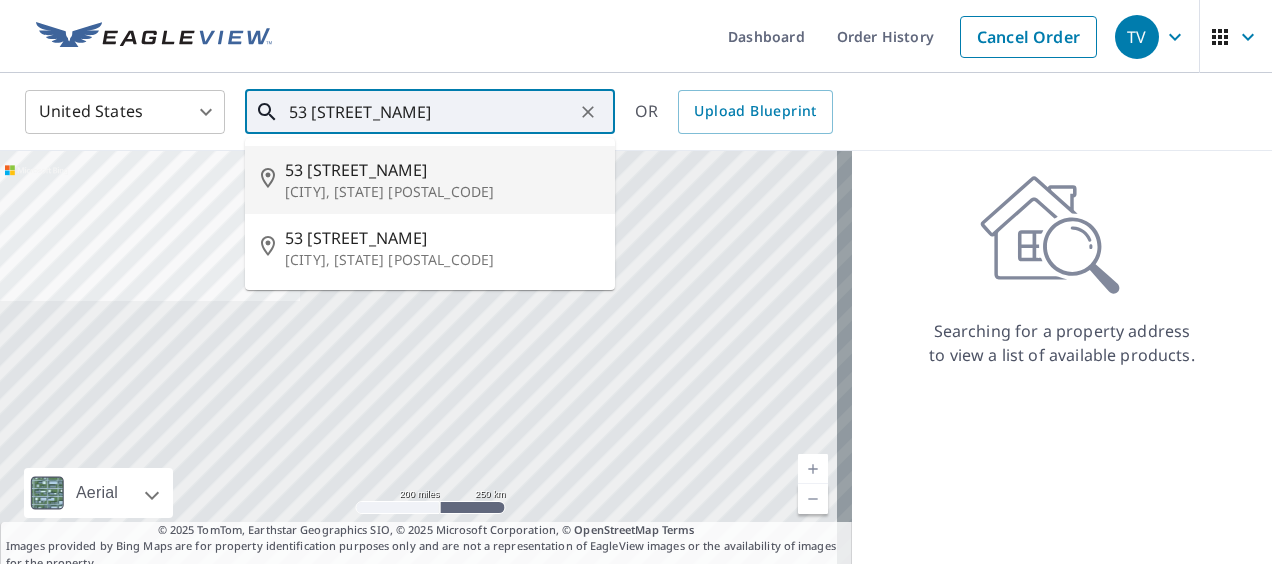 click on "[CITY], [STATE] [POSTAL_CODE]" at bounding box center [442, 192] 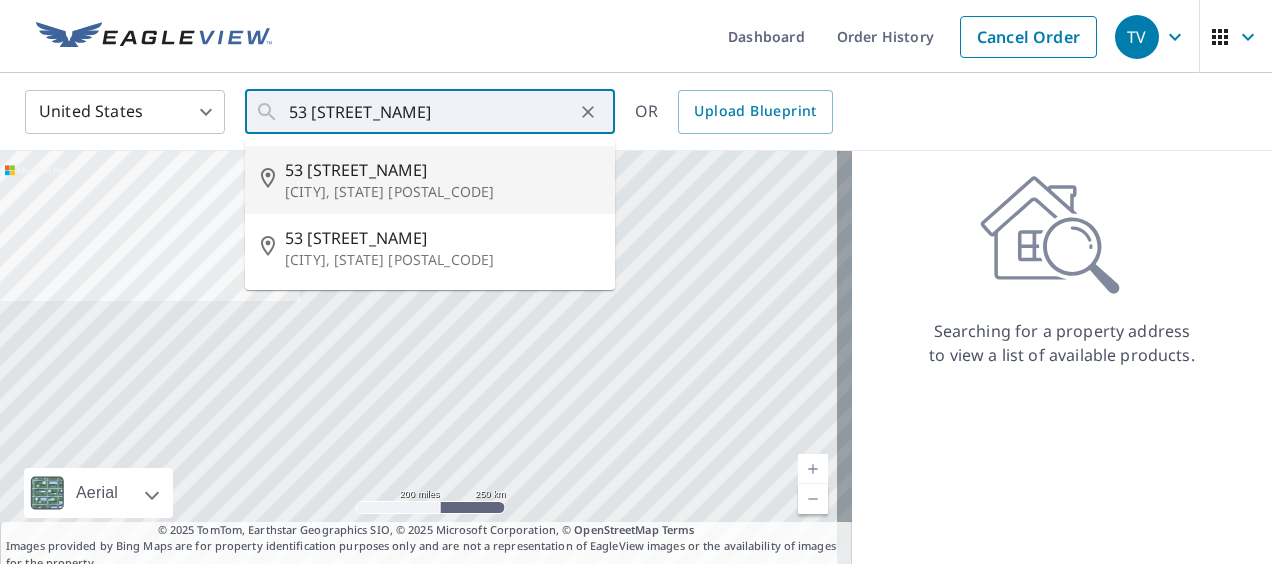 type on "53 [STREET_NAME] [CITY], [STATE], [POSTAL_CODE]" 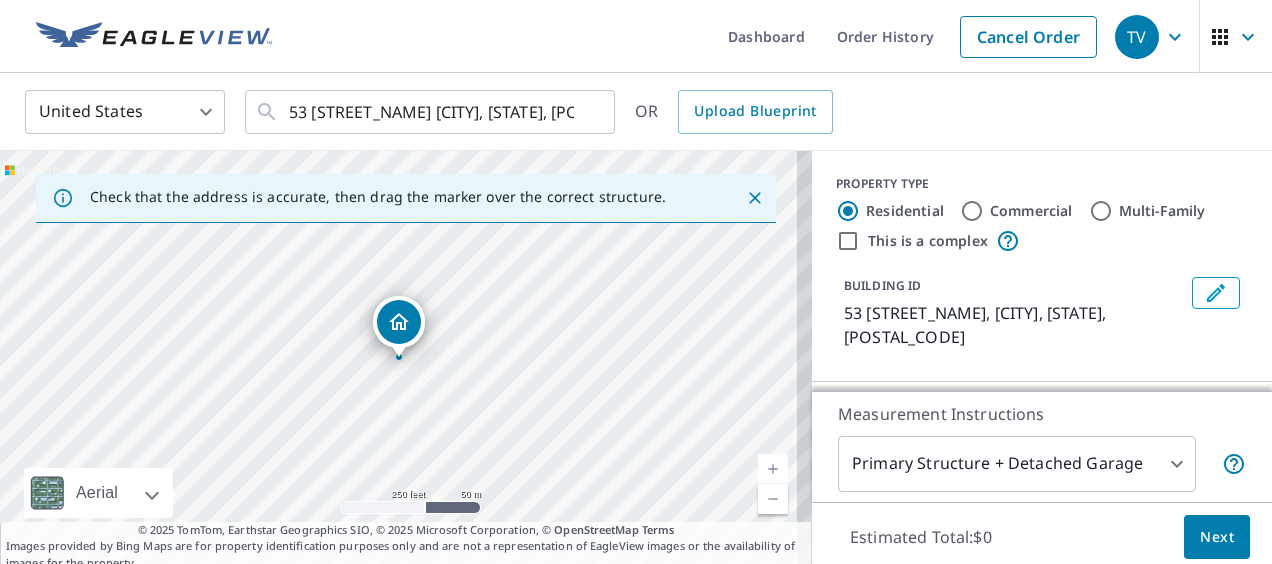 click at bounding box center [773, 469] 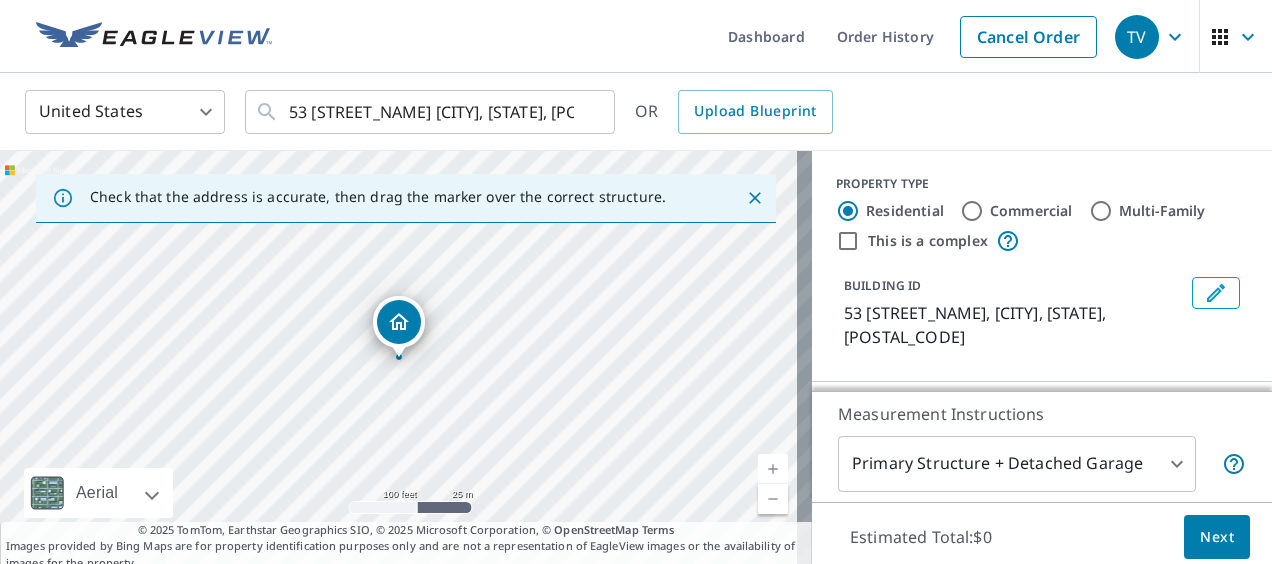 click at bounding box center [773, 469] 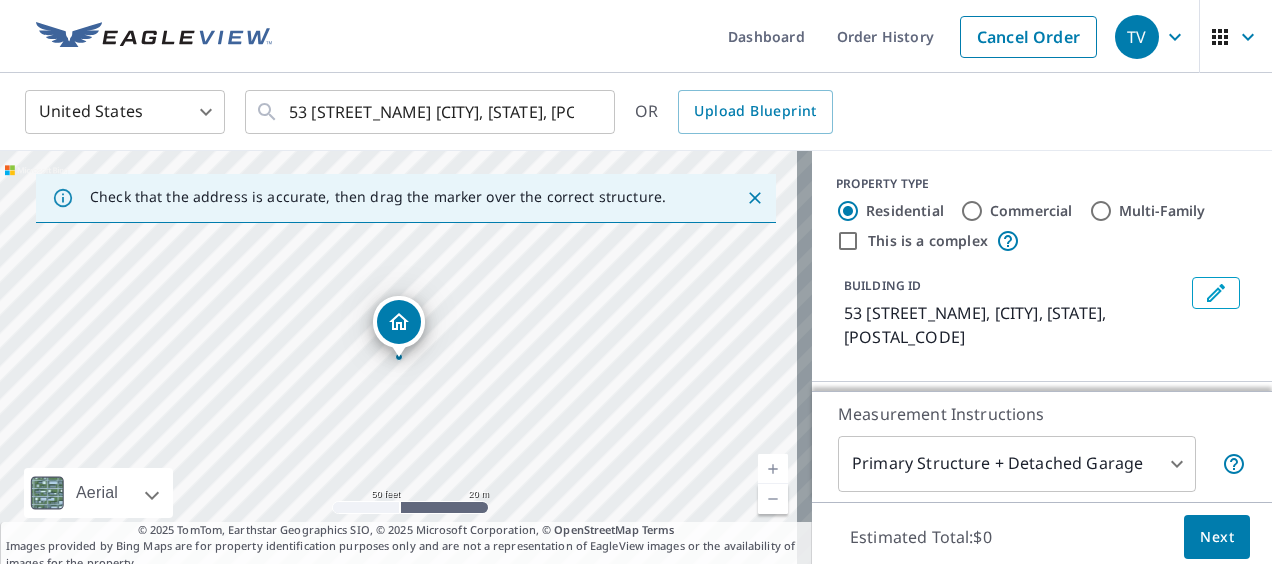 click at bounding box center [773, 499] 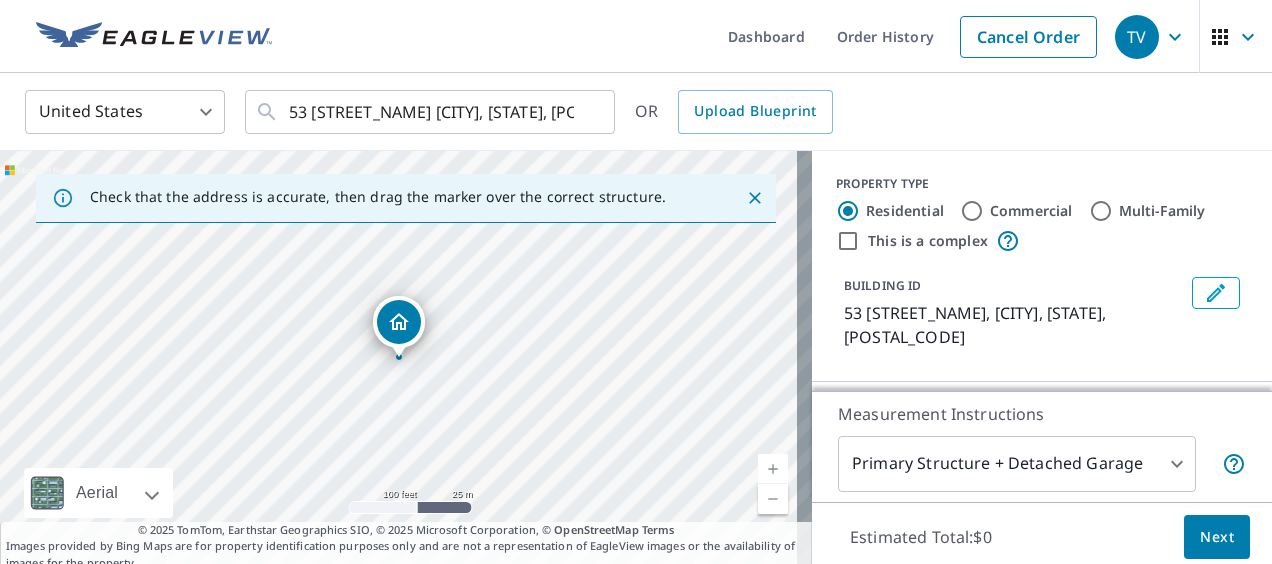 click at bounding box center [773, 499] 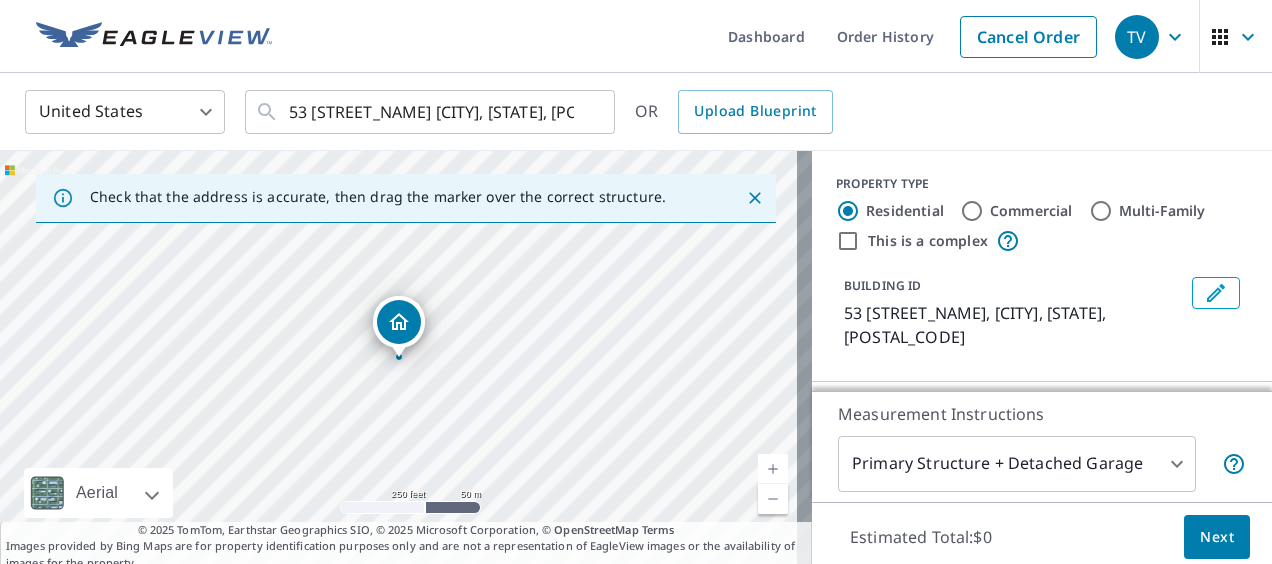 click at bounding box center [773, 469] 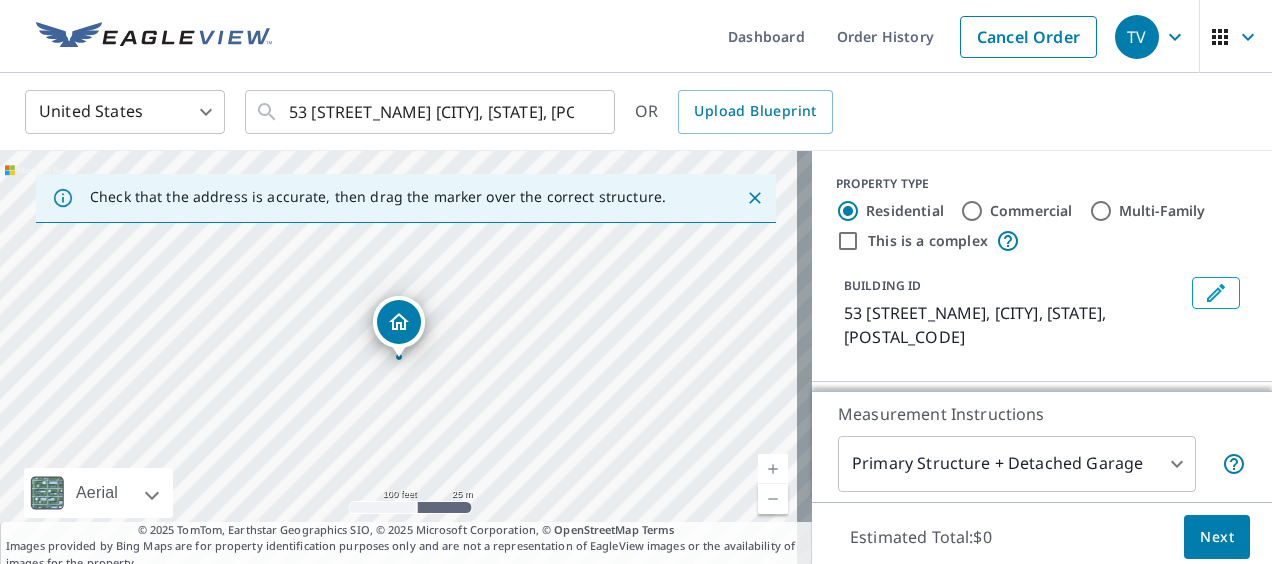 click at bounding box center [773, 469] 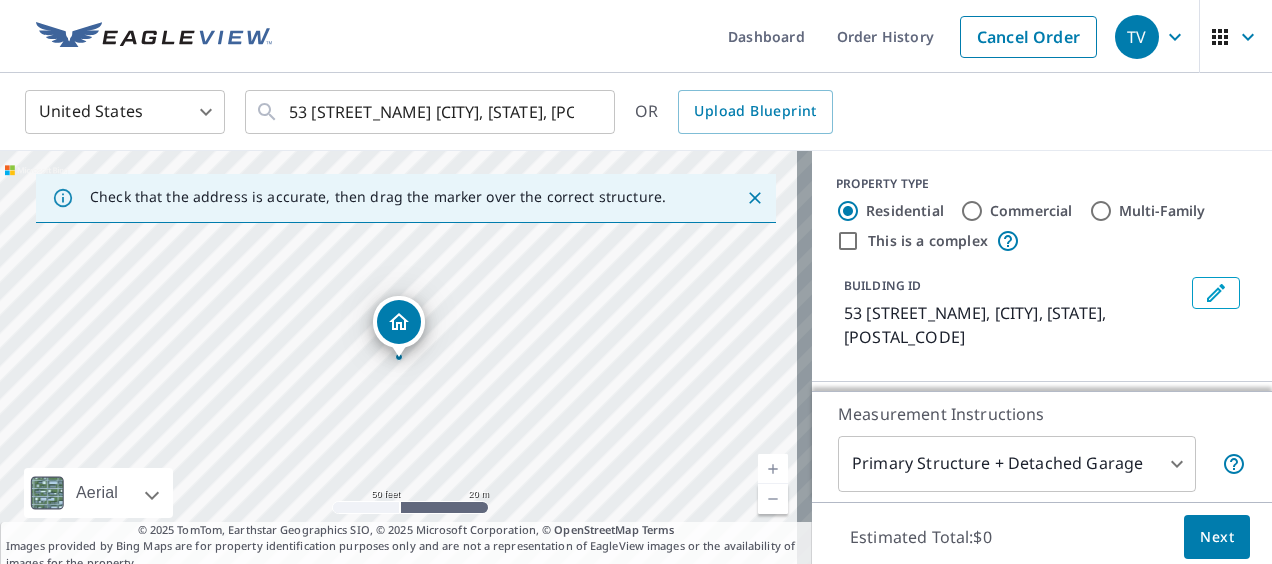 click at bounding box center (773, 499) 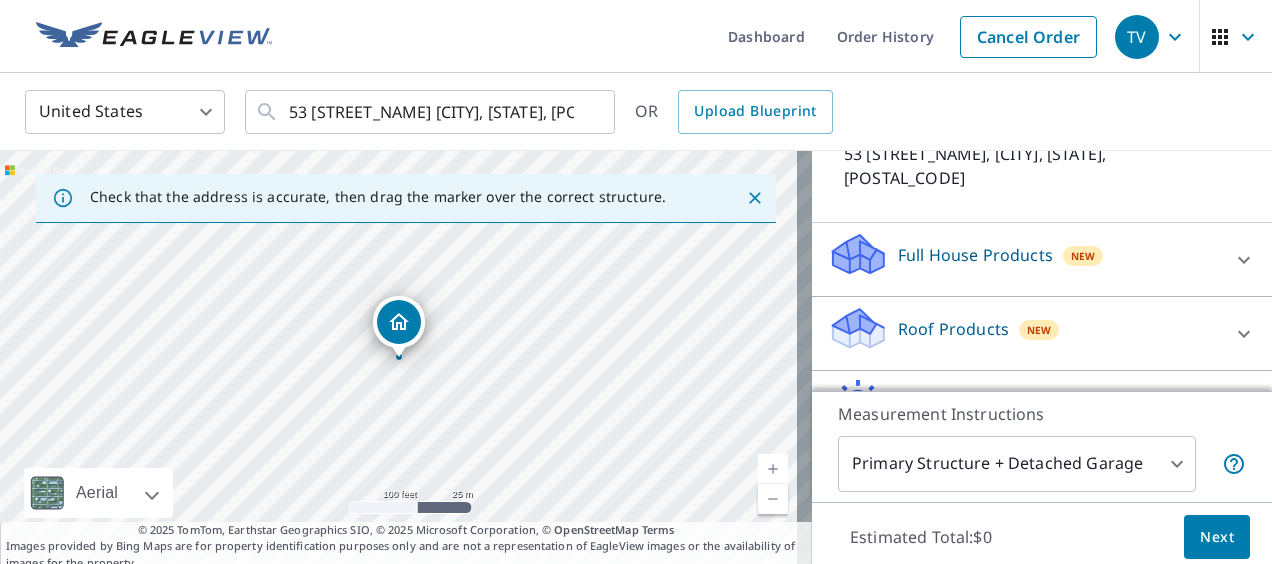 scroll, scrollTop: 160, scrollLeft: 0, axis: vertical 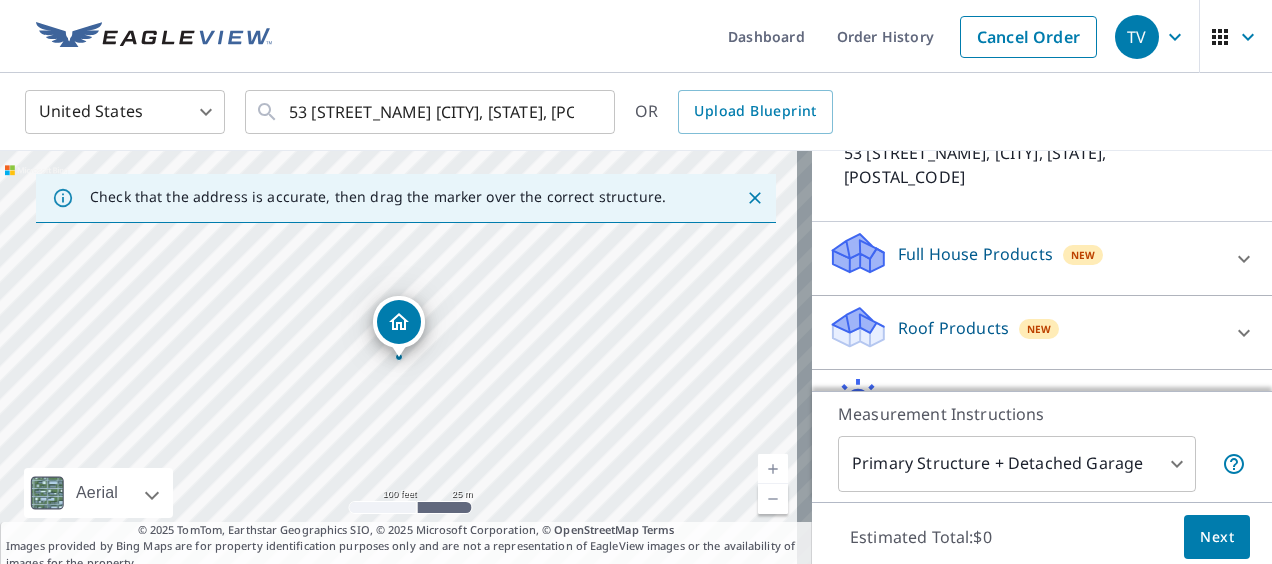click 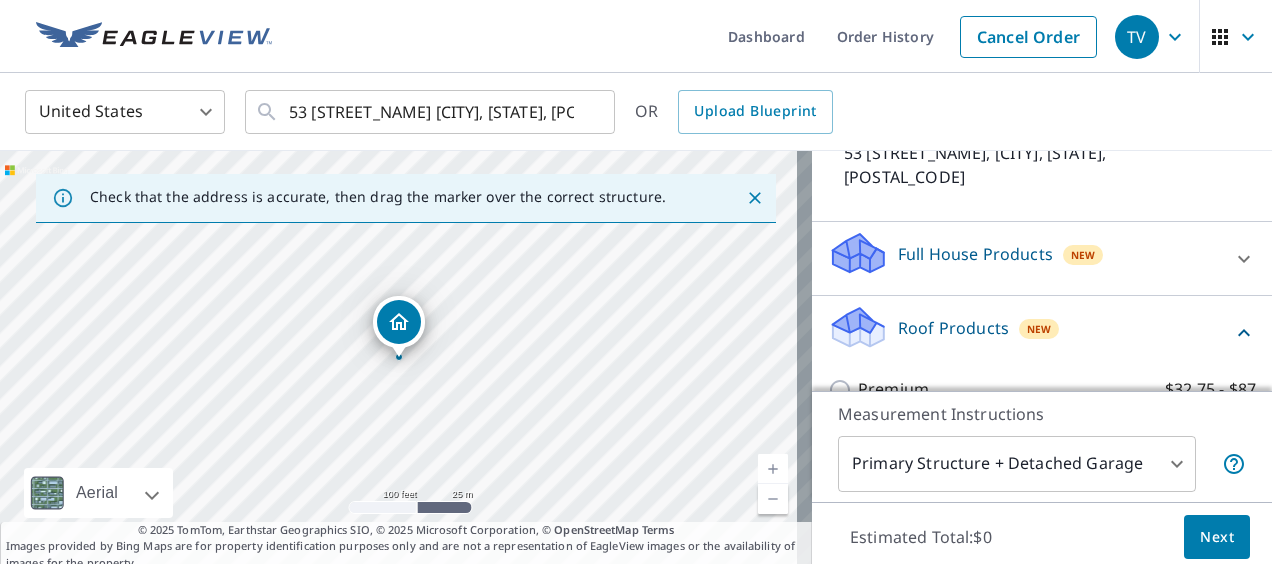 click on "Premium $32.75 - $87" at bounding box center [1042, 389] 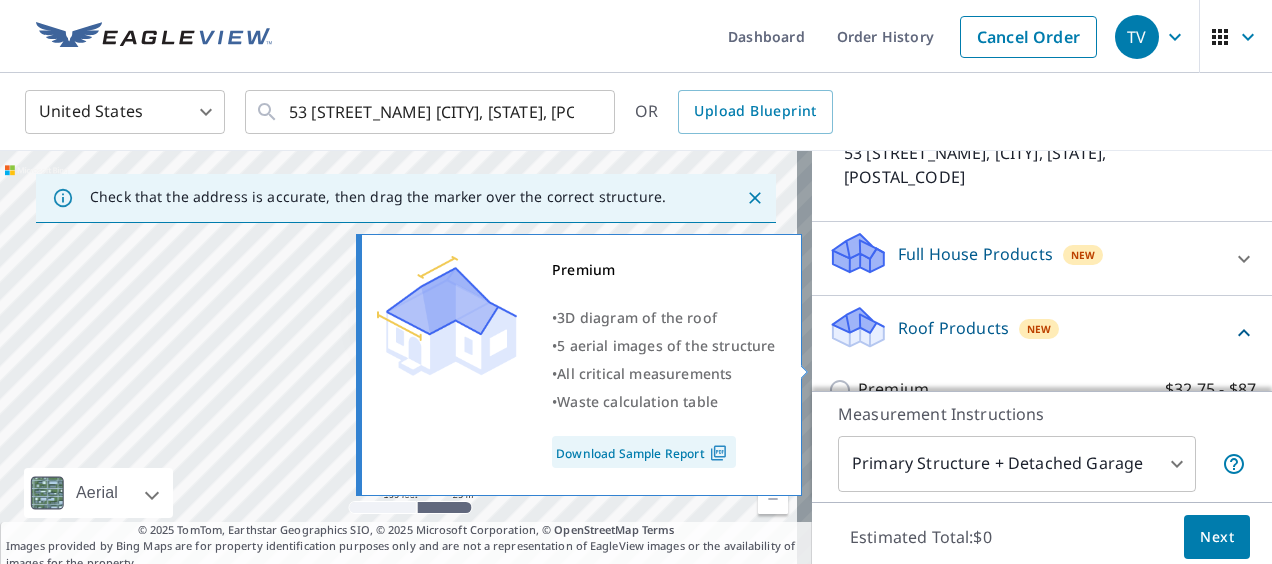 click on "Premium $32.75 - $87" at bounding box center (843, 390) 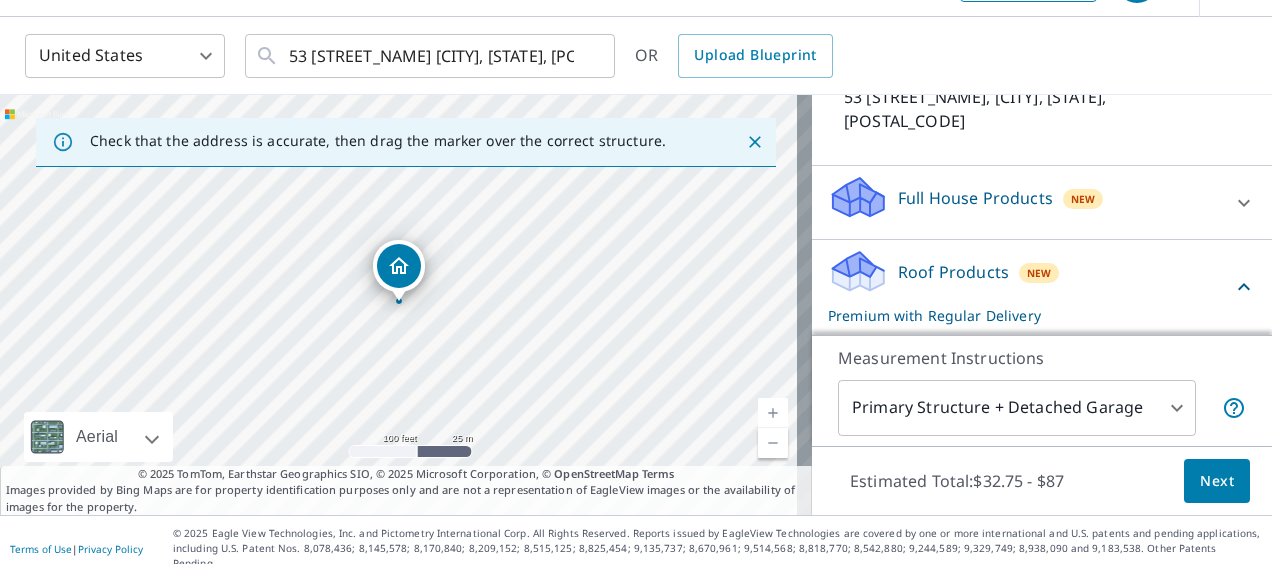 scroll, scrollTop: 58, scrollLeft: 0, axis: vertical 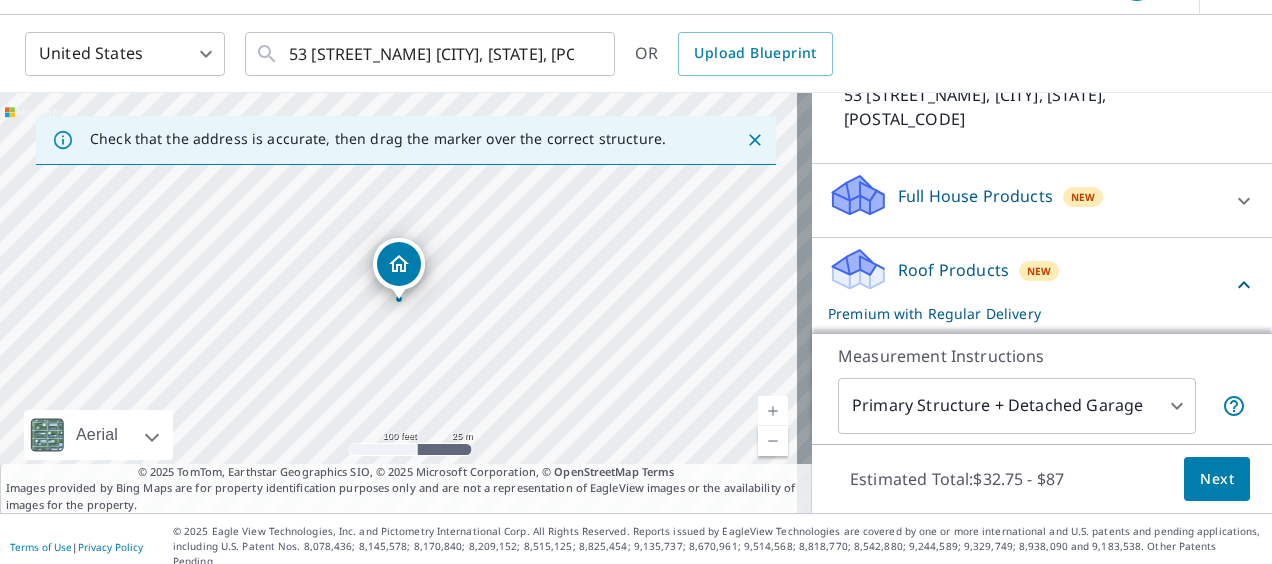click on "Next" at bounding box center (1217, 479) 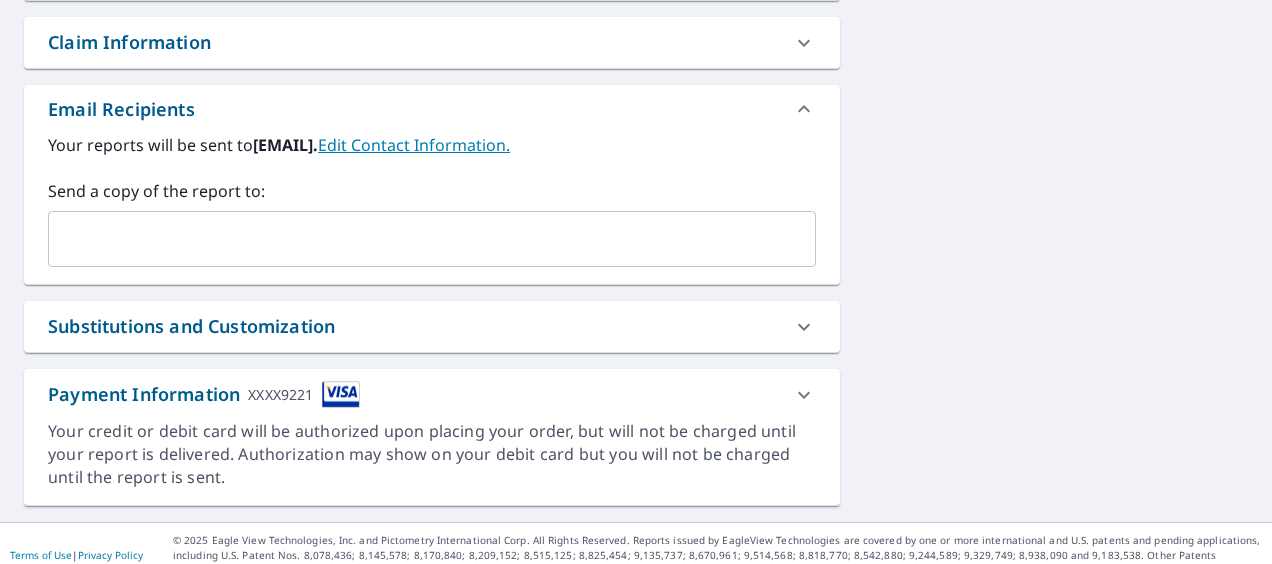scroll, scrollTop: 715, scrollLeft: 0, axis: vertical 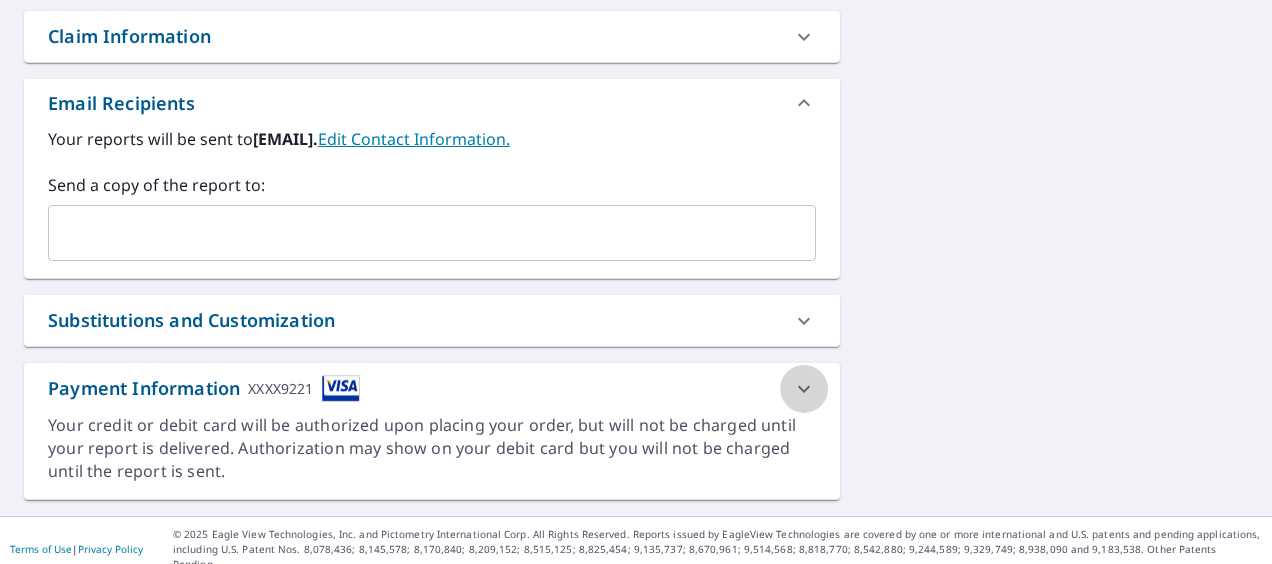 click 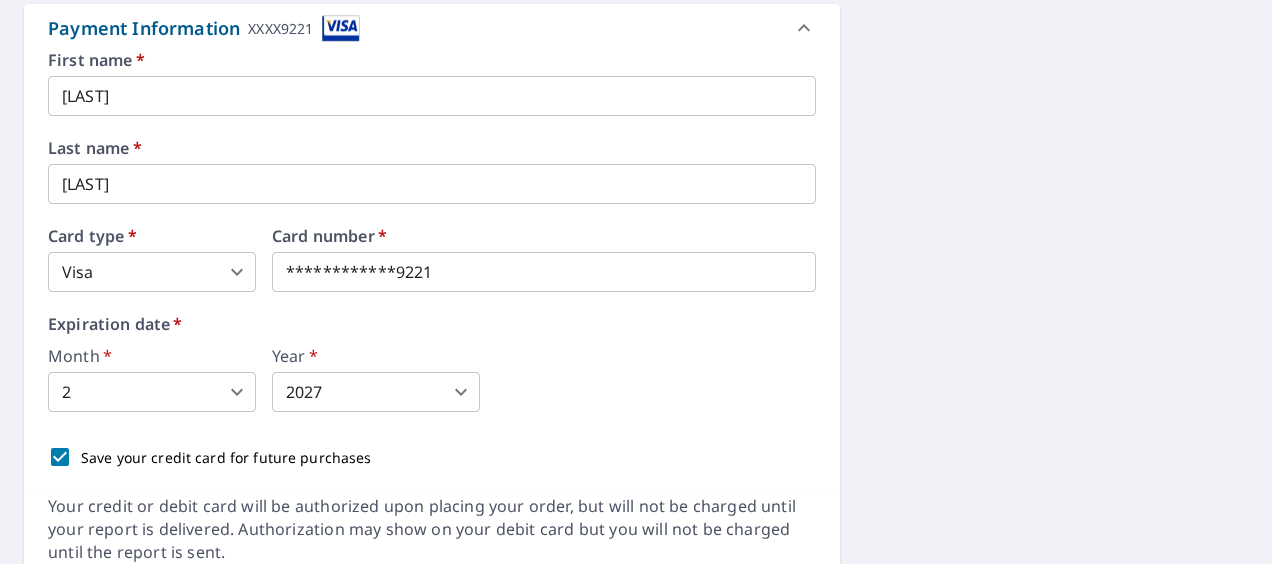 scroll, scrollTop: 1076, scrollLeft: 0, axis: vertical 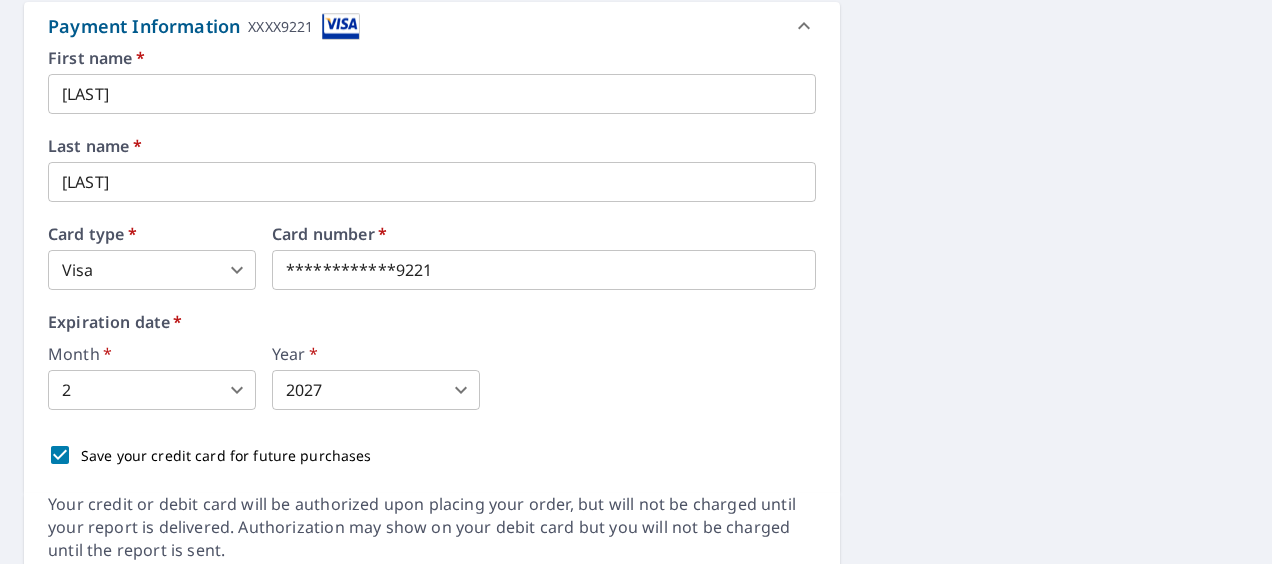 click on "[LAST]" at bounding box center (432, 94) 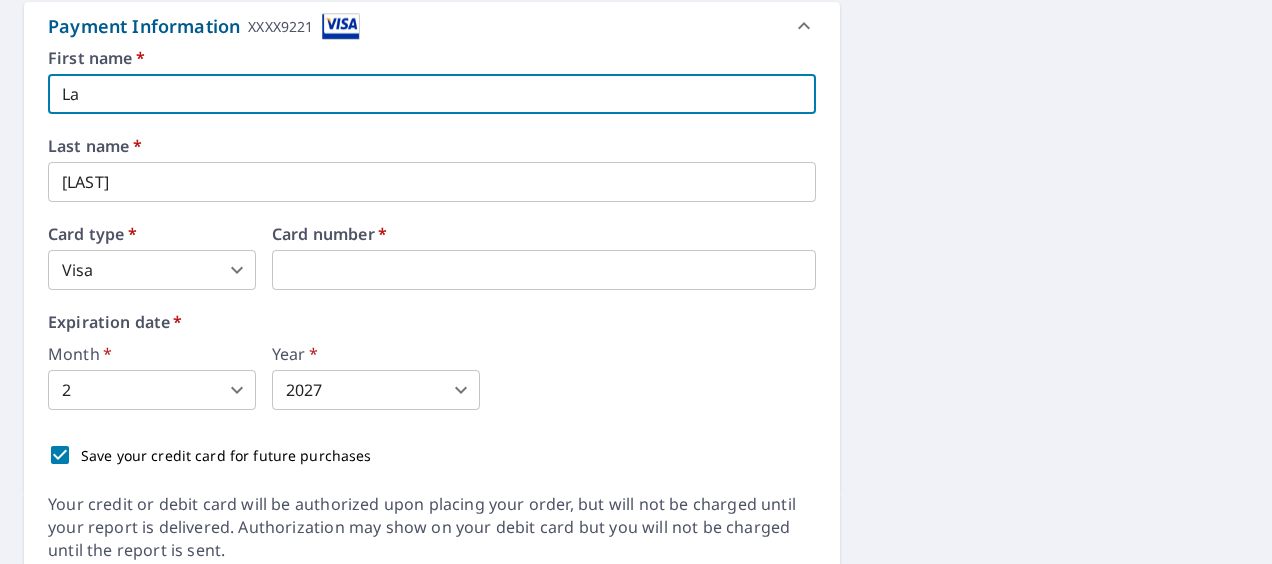 type on "L" 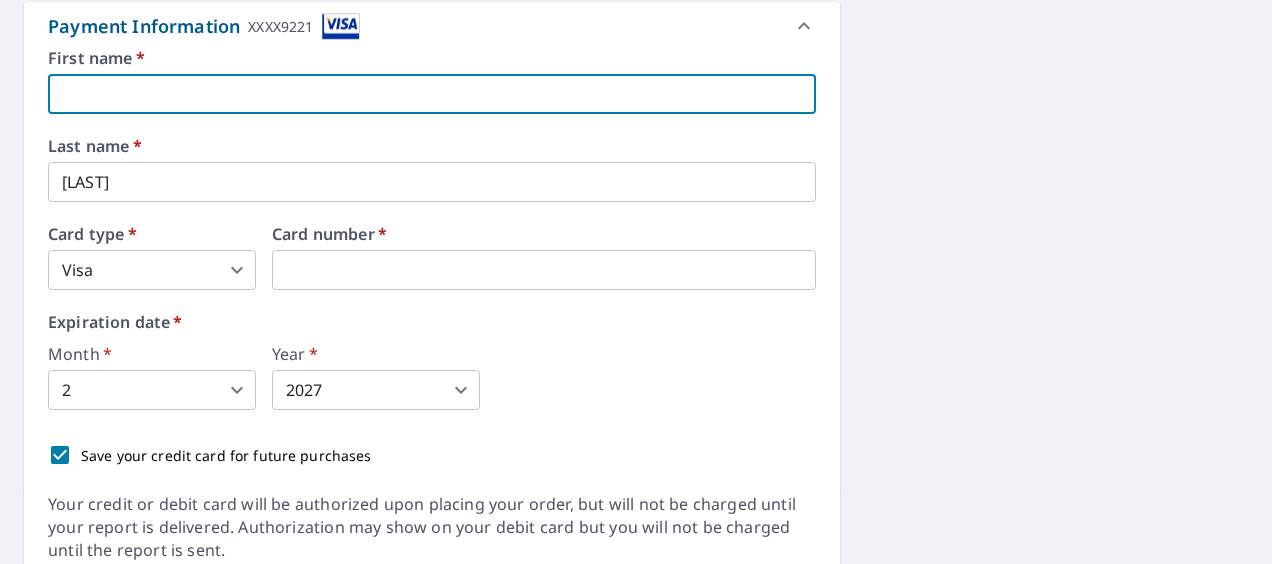 type 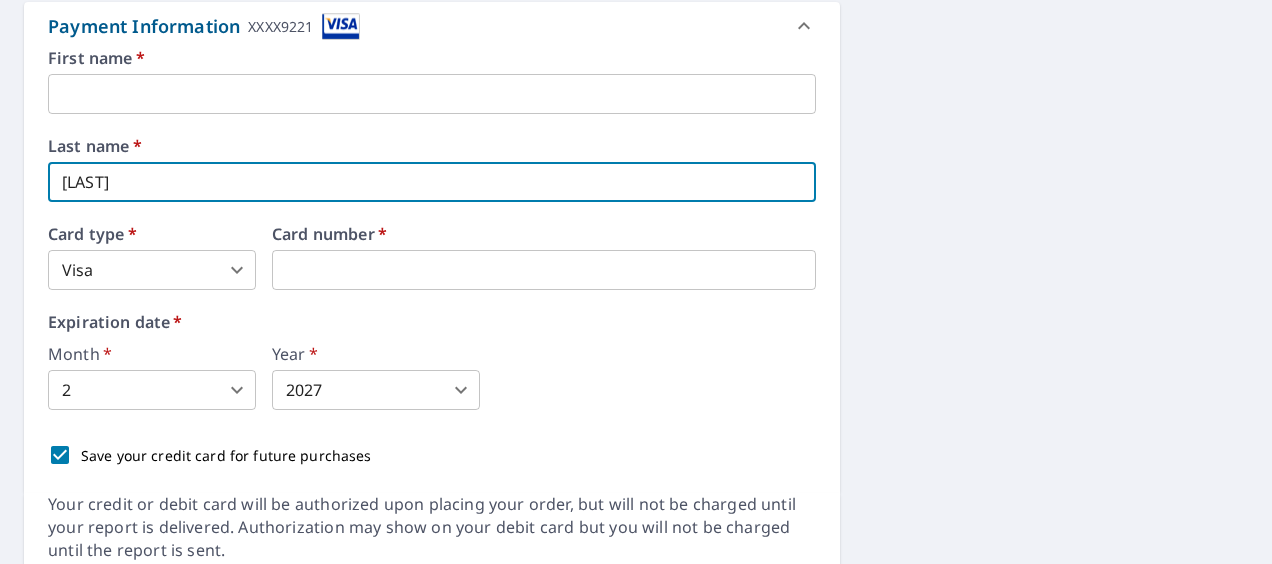 click on "[LAST]" at bounding box center (432, 182) 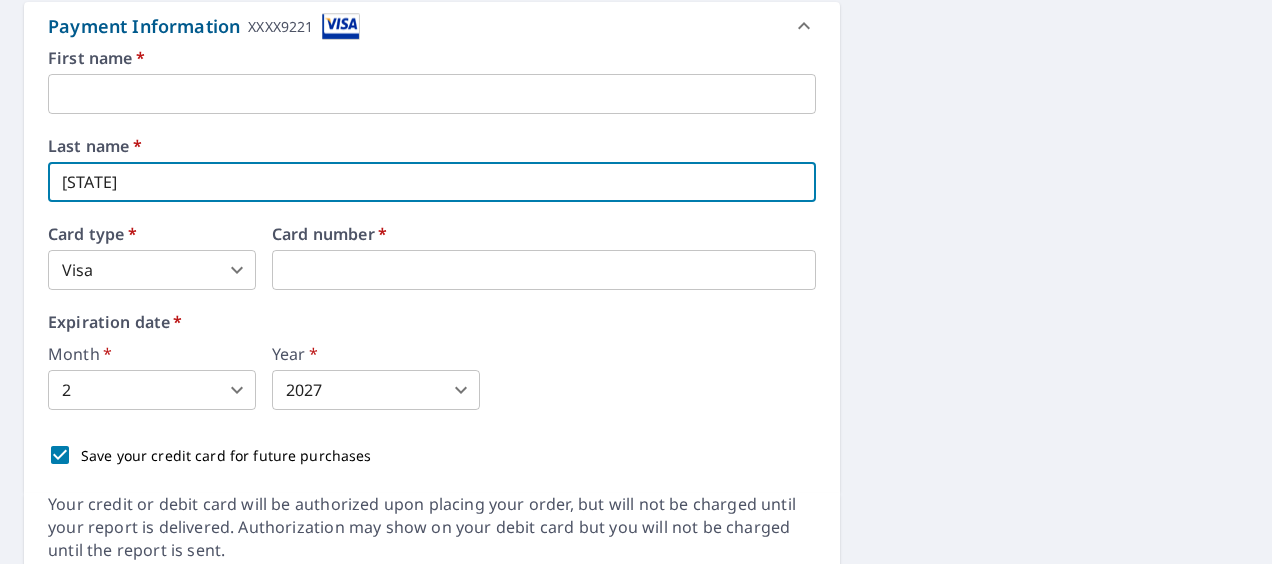 type on "V" 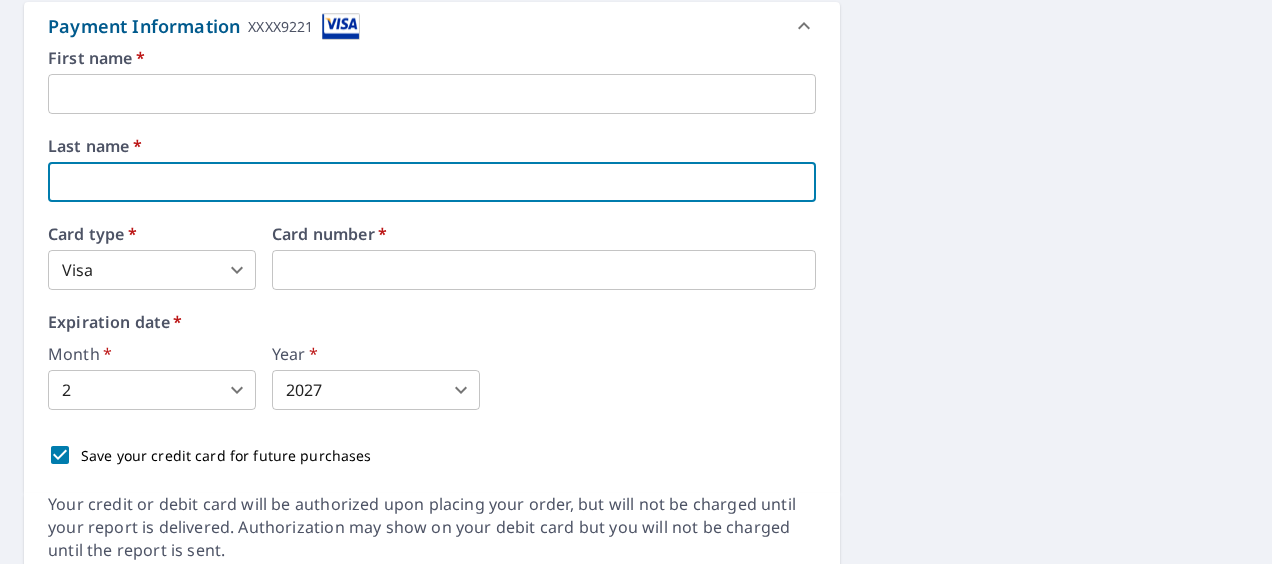 type 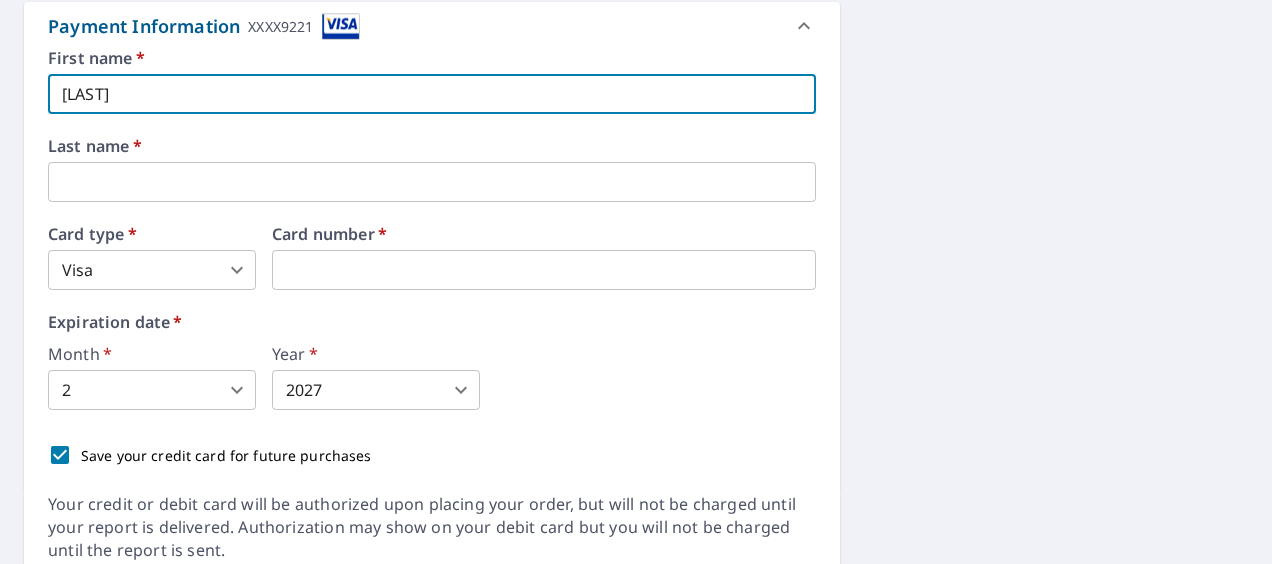 type on "[LAST]" 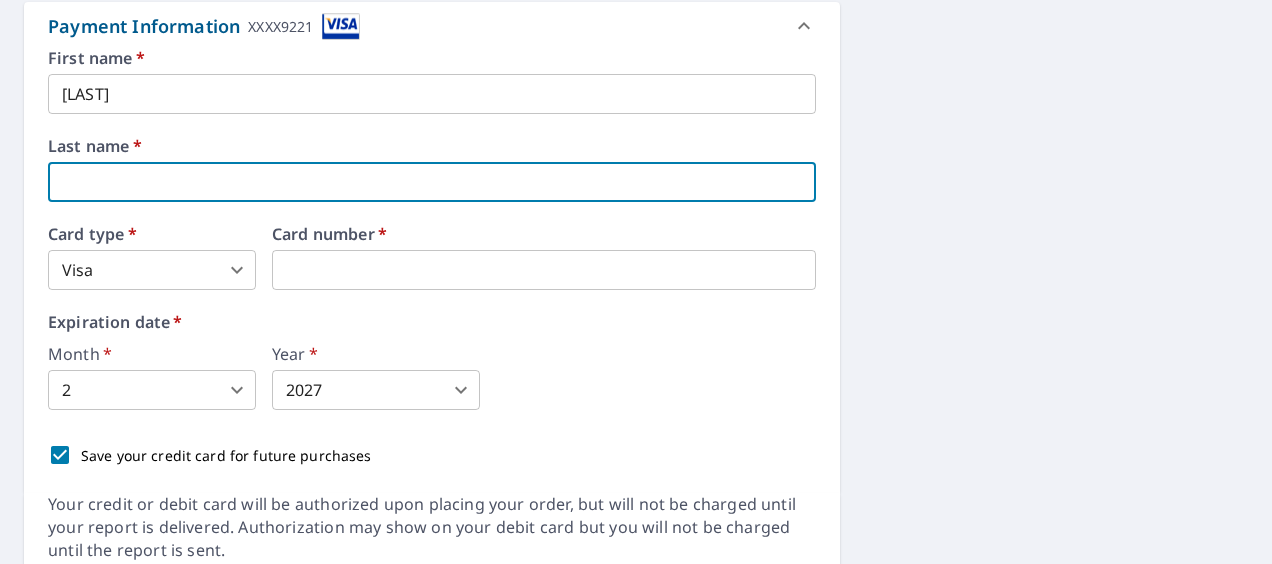 type on "[LAST]" 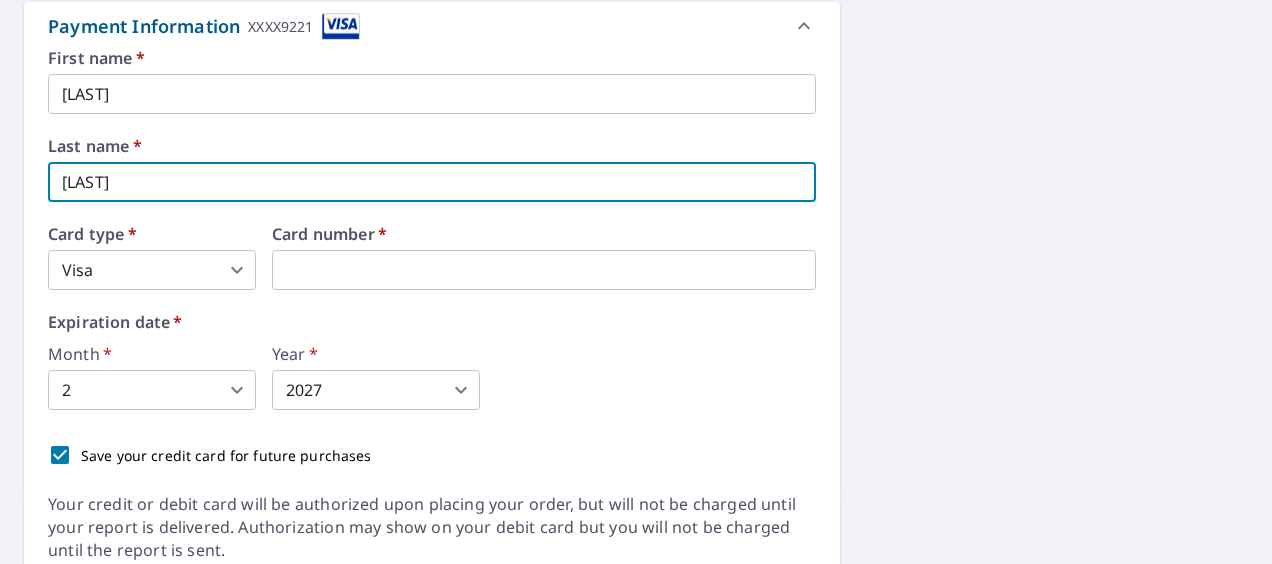 type on "[EMAIL]" 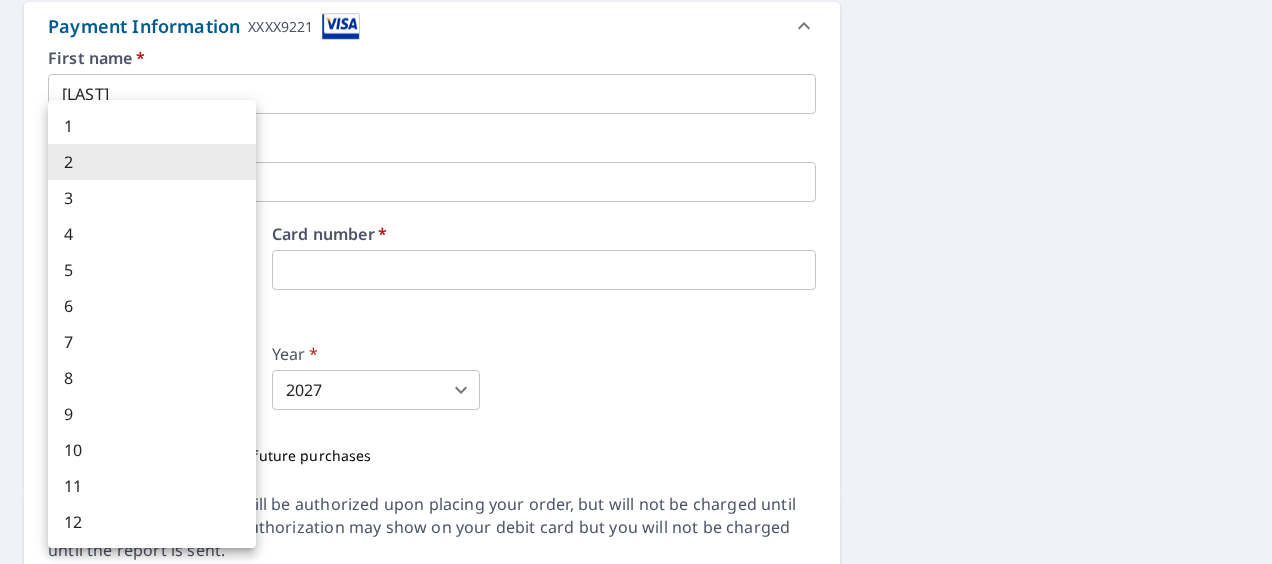 click on "Dashboard / Finalize Order Finalize Order 53 [STREET_NAME] [CITY], [STATE], [POSTAL_CODE] Aerial Road A standard road map Aerial A detailed look from above Labels Labels 250 feet 50 m © 2025 TomTom, © Vexcel Imaging, © 2025 Microsoft Corporation,  © OpenStreetMap Terms PROPERTY TYPE Residential BUILDING ID 53 [STREET_NAME], [CITY], [STATE], [POSTAL_CODE] Changes to structures in last 4 years ( renovations, additions, etc. ) Include Special Instructions x ​ Claim Information Claim number ​ Claim information ​ PO number ​ Date of loss ​ Cat ID ​ Email Recipients Your reports will be sent to  [EMAIL].  Edit Contact Information. Send a copy of the report to: [EMAIL] ​ Substitutions and Customization Roof measurement report substitutions If a Premium Report is unavailable send me an Extended Coverage 3D Report: Yes No Ask If an Extended Coverage 3D Report is unavailable send me an Extended Coverage 2D Report: Yes No Ask Yes No Ask DXF RXF XML" at bounding box center [636, 282] 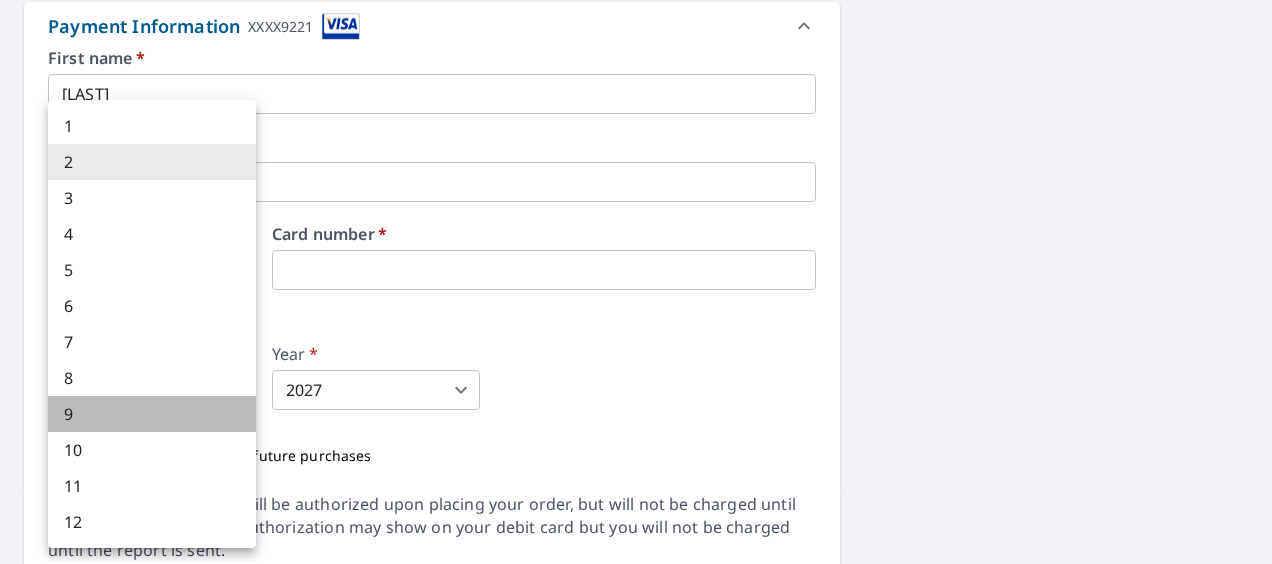click on "9" at bounding box center (152, 414) 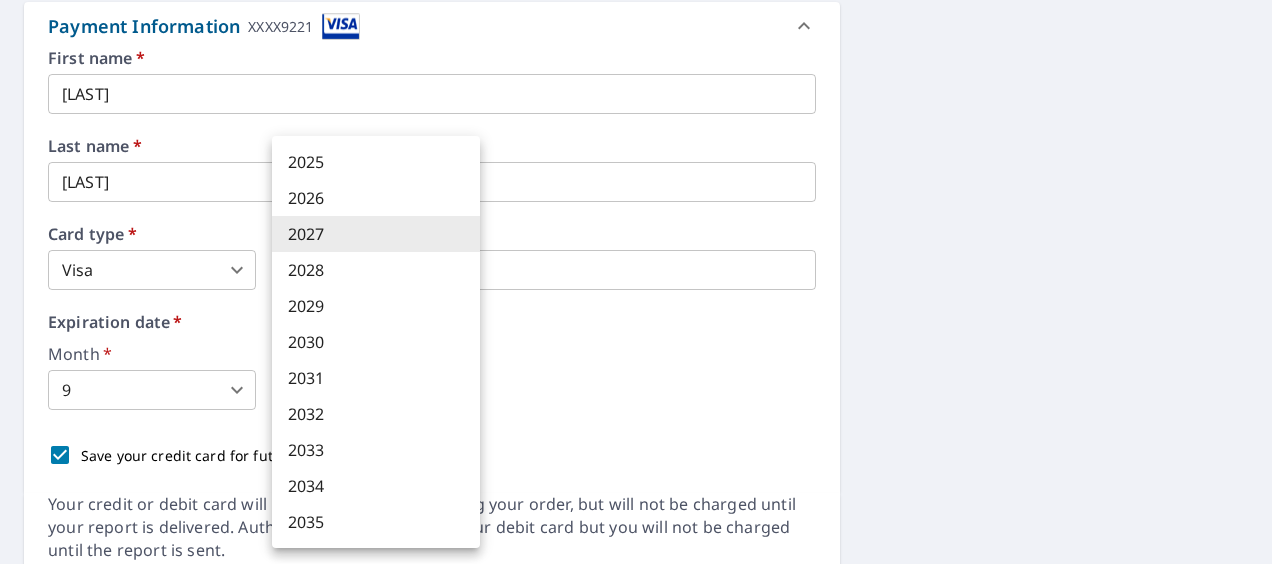 click on "Dashboard / Finalize Order Finalize Order 53 [STREET_NAME] [CITY], [STATE], [POSTAL_CODE] Aerial Road A standard road map Aerial A detailed look from above Labels Labels 250 feet 50 m © 2025 TomTom, © Vexcel Imaging, © 2025 Microsoft Corporation,  © OpenStreetMap Terms PROPERTY TYPE Residential BUILDING ID 53 [STREET_NAME], [CITY], [STATE], [POSTAL_CODE] Changes to structures in last 4 years ( renovations, additions, etc. ) Include Special Instructions x ​ Claim Information Claim number ​ Claim information ​ PO number ​ Date of loss ​ Cat ID ​ Email Recipients Your reports will be sent to  [EMAIL].  Edit Contact Information. Send a copy of the report to: [EMAIL] ​ Substitutions and Customization Roof measurement report substitutions If a Premium Report is unavailable send me an Extended Coverage 3D Report: Yes No Ask If an Extended Coverage 3D Report is unavailable send me an Extended Coverage 2D Report: Yes No Ask Yes No Ask DXF RXF XML" at bounding box center [636, 282] 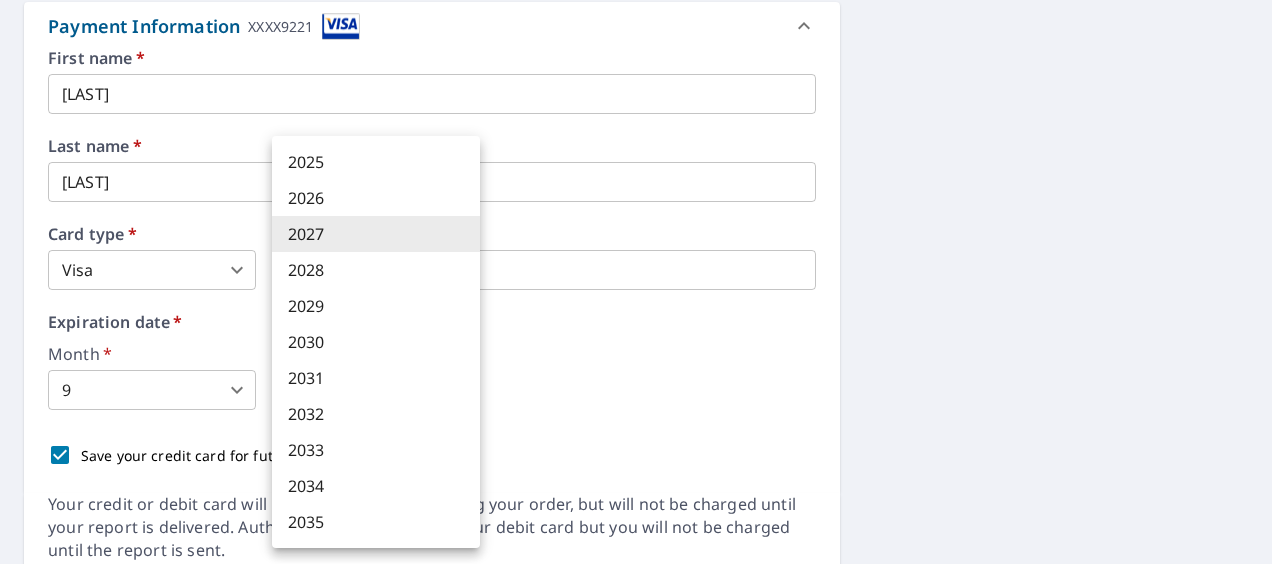 click on "2025" at bounding box center [376, 162] 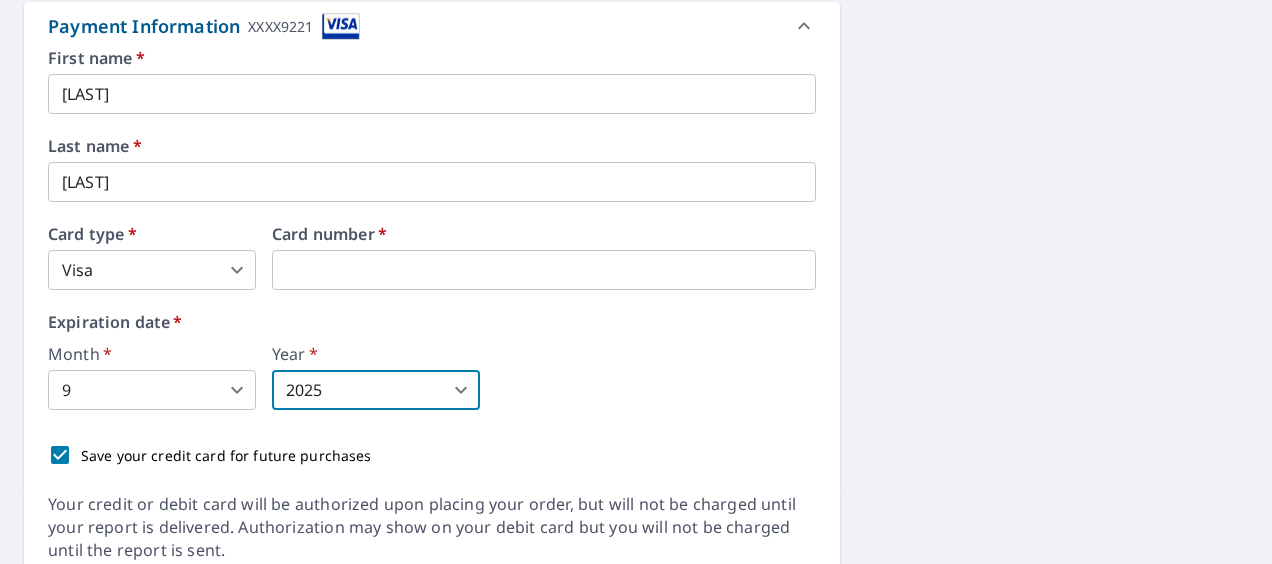 click on "PROPERTY TYPE Residential BUILDING ID 53 [STREET_NAME], [CITY], [STATE], [POSTAL_CODE] Changes to structures in last 4 years ( renovations, additions, etc. ) Include Special Instructions x ​ Claim Information Claim number ​ Claim information ​ PO number ​ Date of loss ​ Cat ID ​ Email Recipients Your reports will be sent to  [EMAIL].  Edit Contact Information. Send a copy of the report to: [EMAIL] ​ Substitutions and Customization Roof measurement report substitutions If a Premium Report is unavailable send me an Extended Coverage 3D Report: Yes No Ask If an Extended Coverage 3D Report is unavailable send me an Extended Coverage 2D Report: Yes No Ask If a Residential/Multi-Family Report is unavailable send me a Commercial Report: Yes No Ask DXF RXF XML XXXX9221" at bounding box center (636, -148) 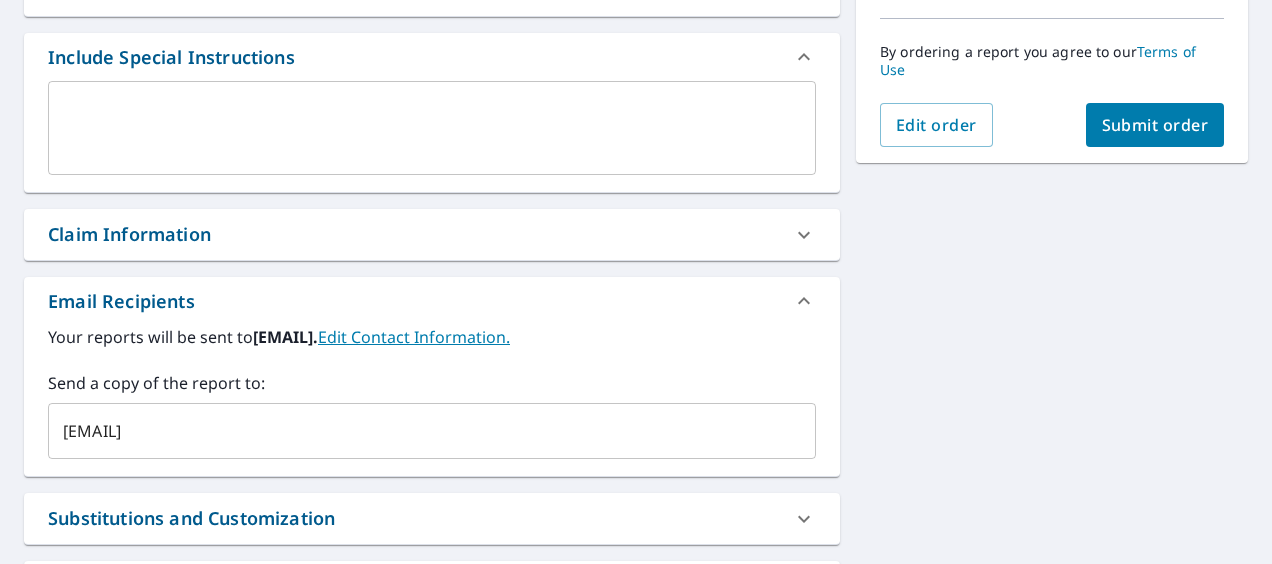 scroll, scrollTop: 355, scrollLeft: 0, axis: vertical 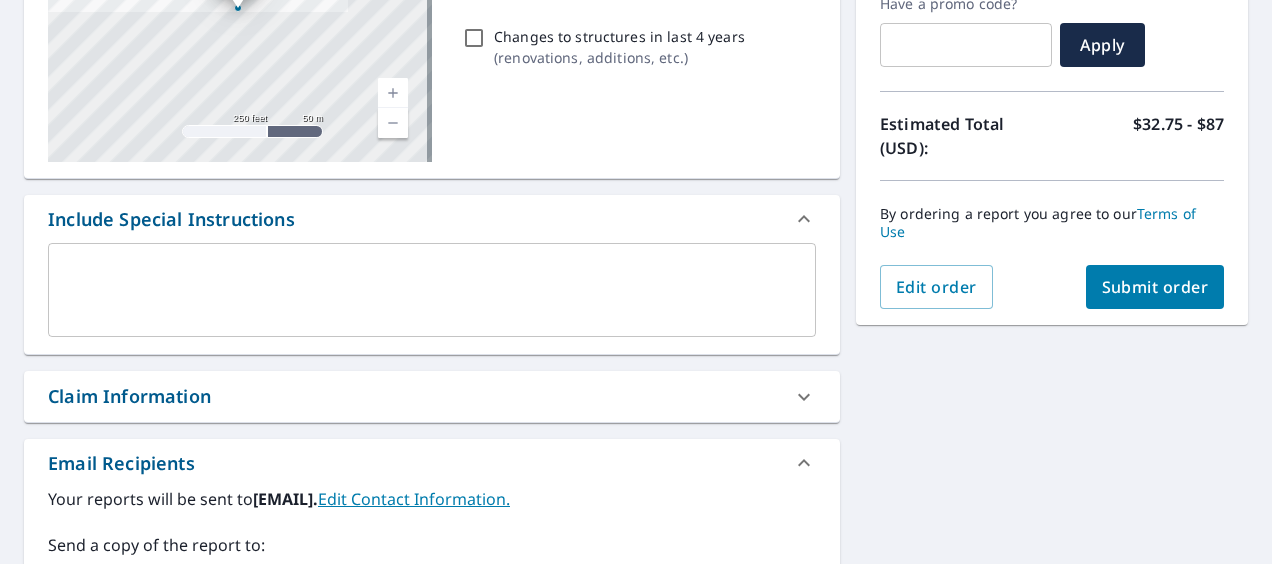 click on "Submit order" at bounding box center [1155, 287] 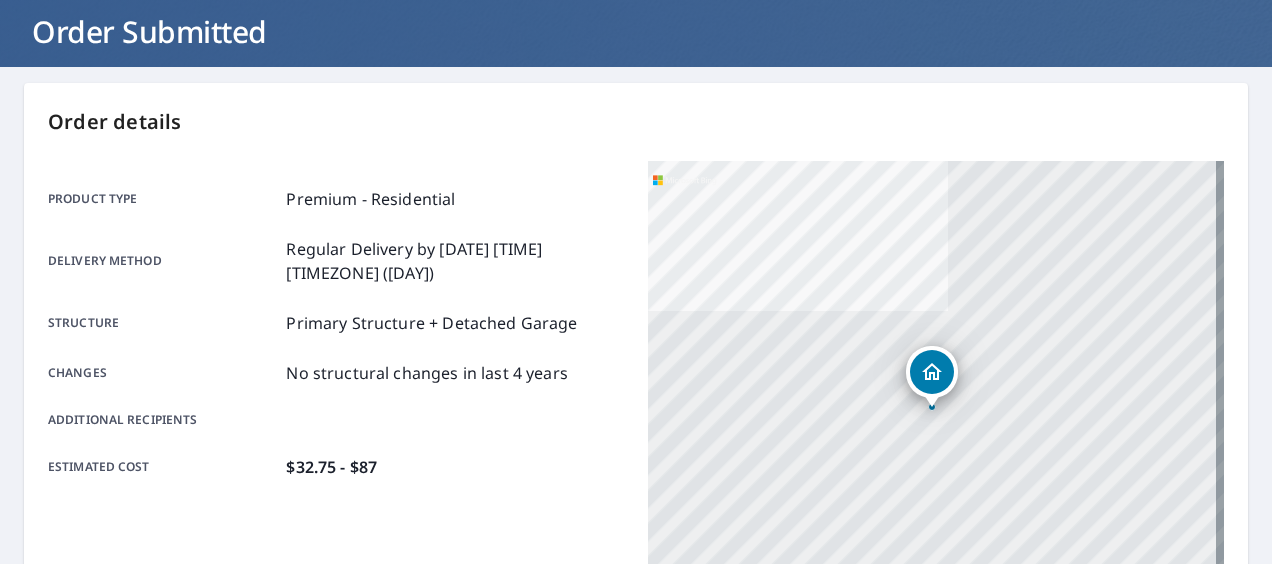 scroll, scrollTop: 56, scrollLeft: 0, axis: vertical 